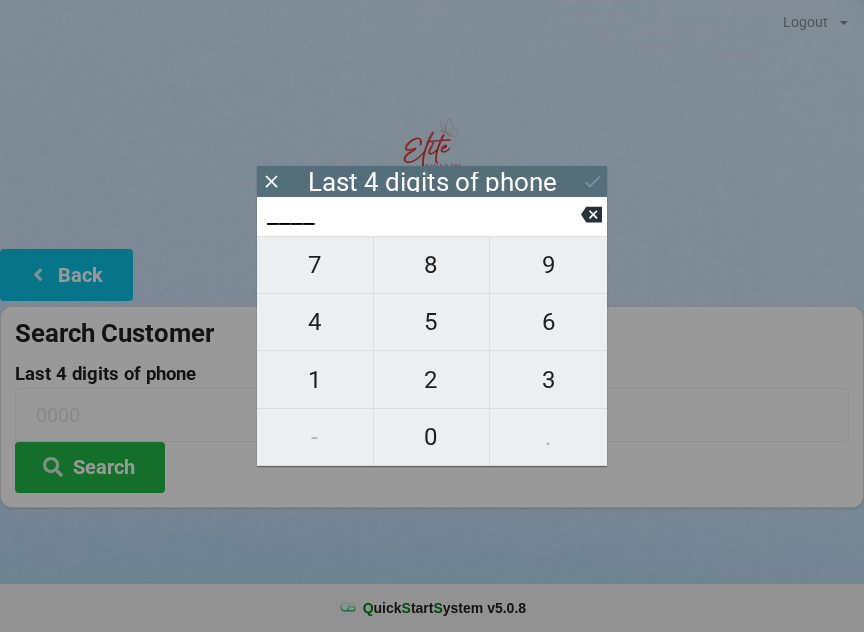 scroll, scrollTop: 0, scrollLeft: 0, axis: both 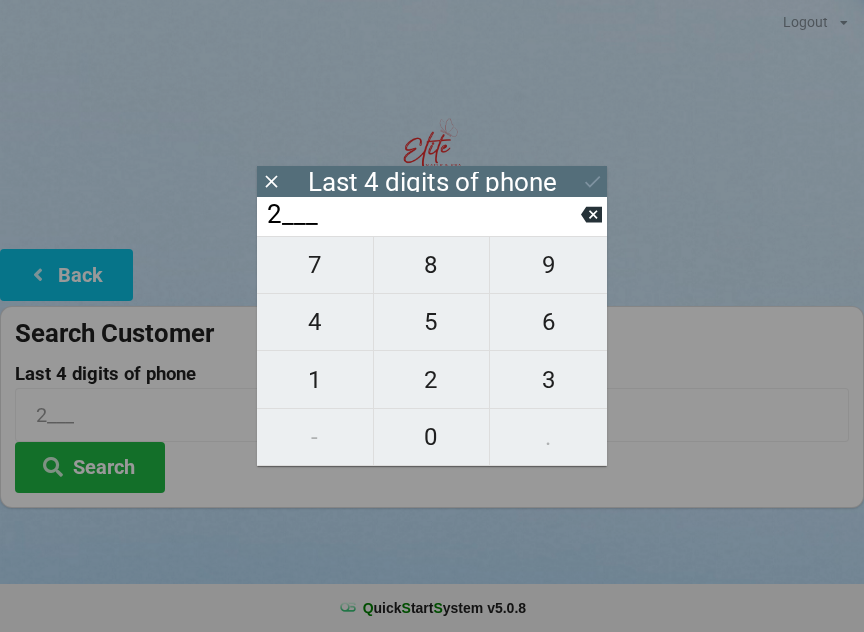 click on "8" at bounding box center [315, 265] 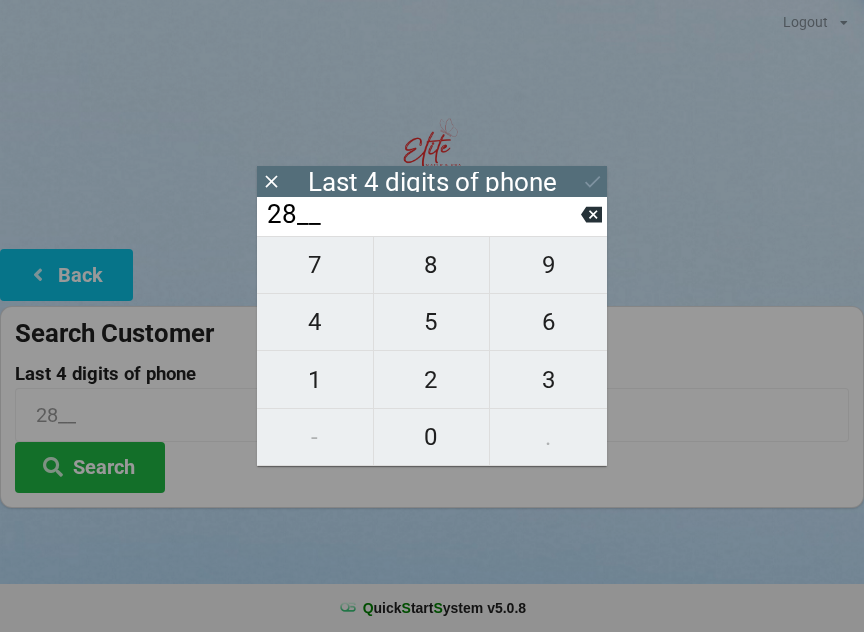 click on "9" at bounding box center [315, 265] 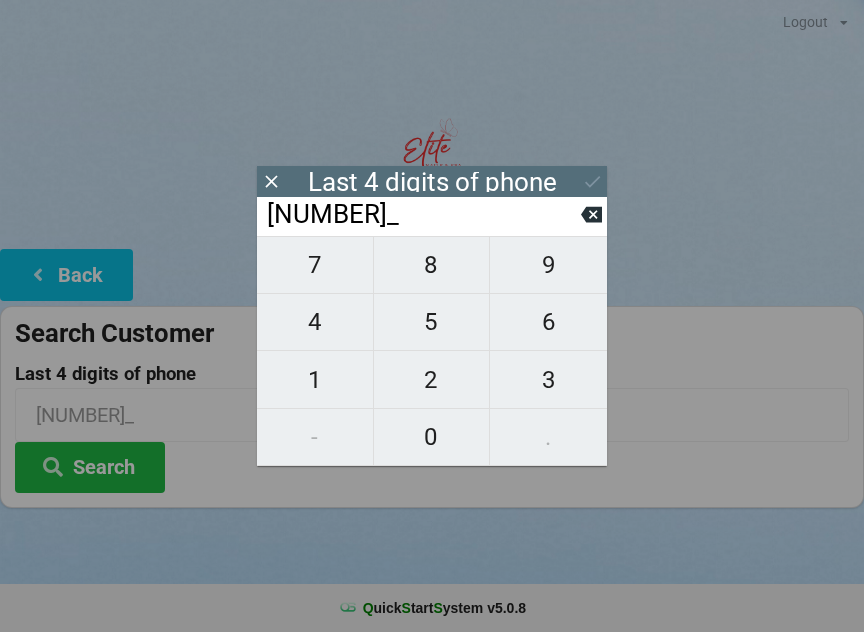 click on "7" at bounding box center (315, 265) 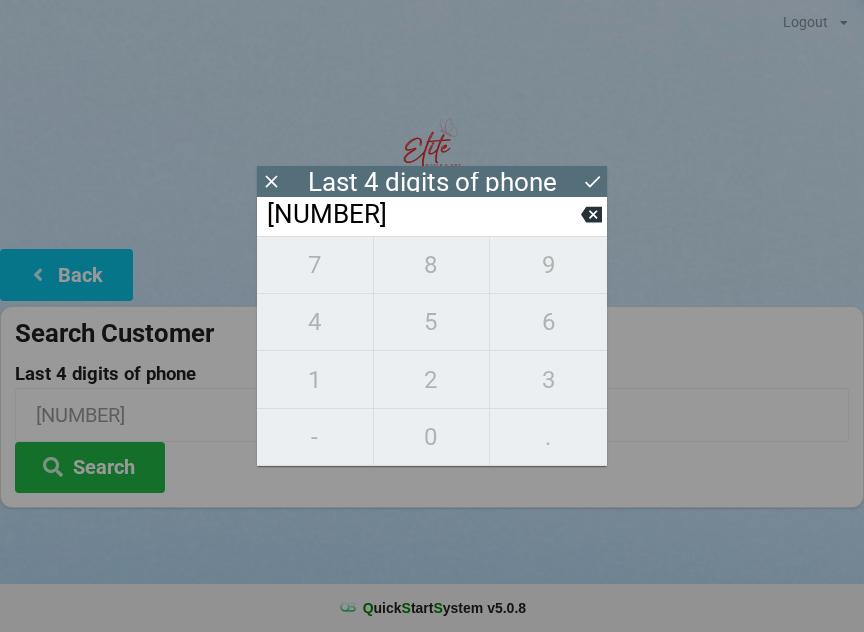 click at bounding box center [591, 215] 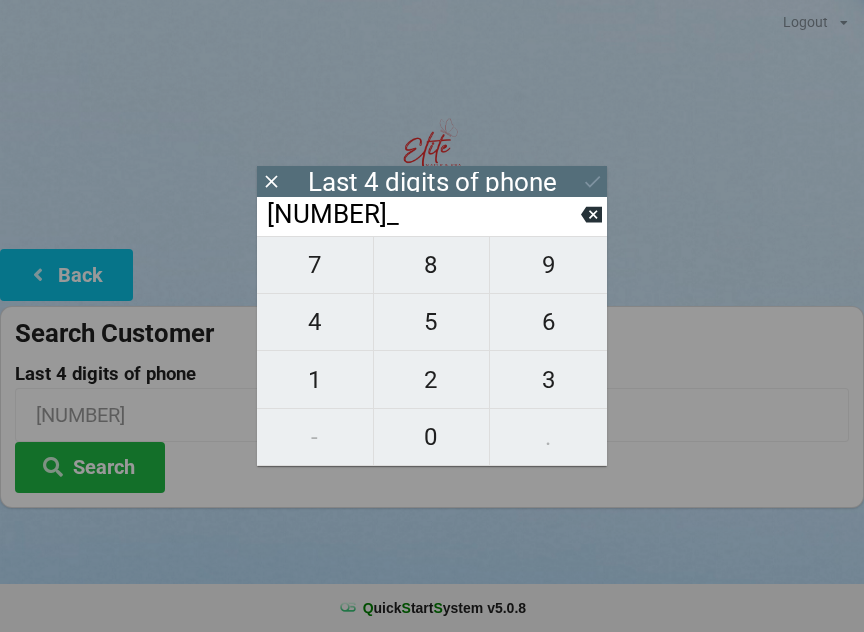 click on "1" at bounding box center (315, 265) 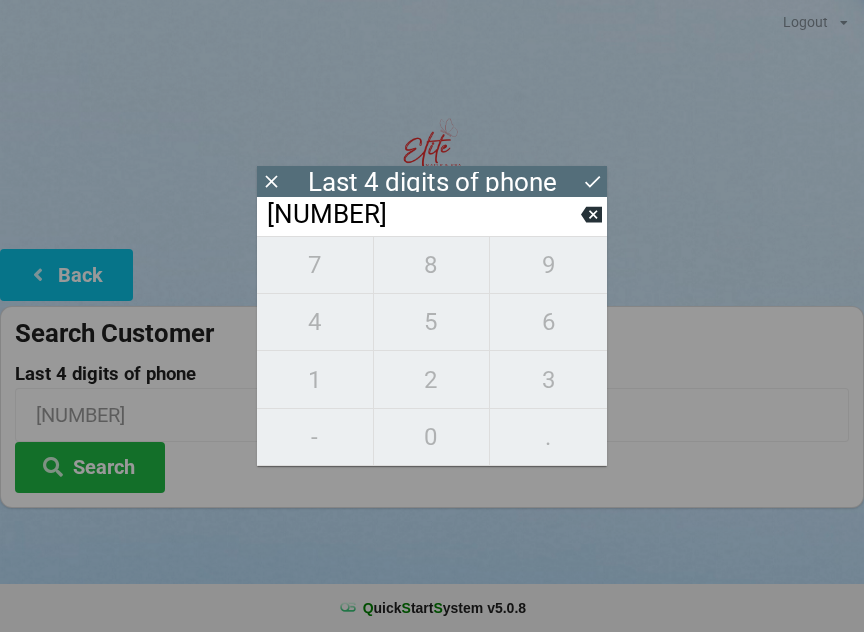 click at bounding box center [271, 181] 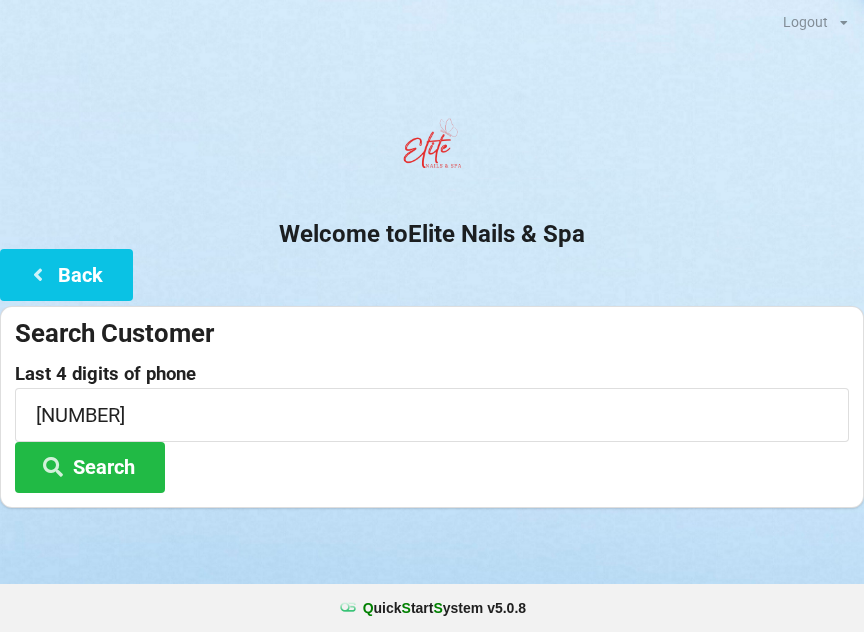click on "Search" at bounding box center [90, 467] 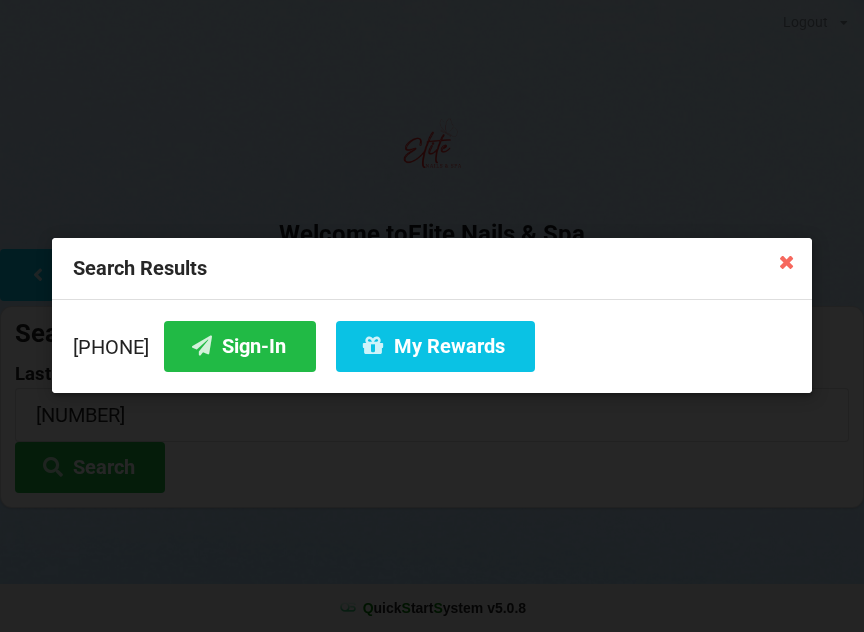 click at bounding box center [786, 261] 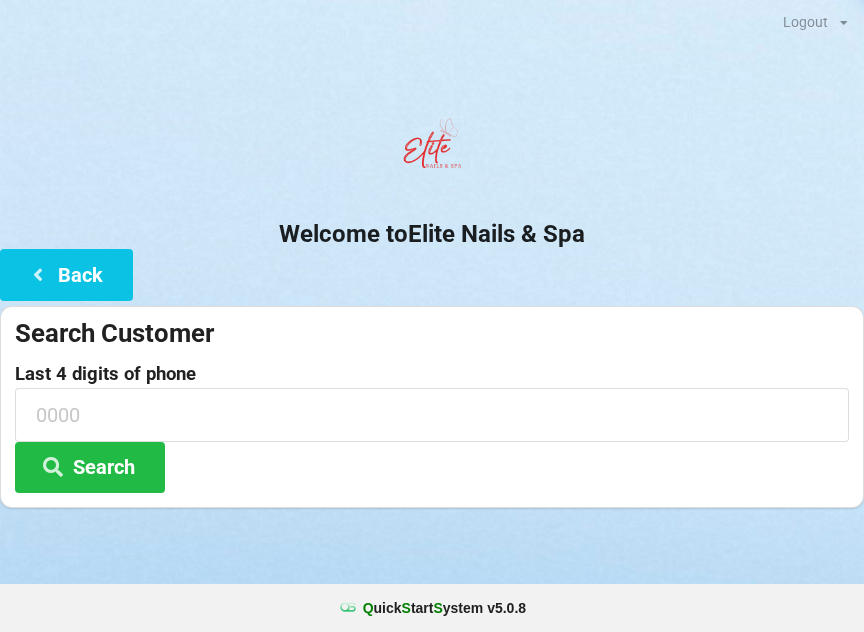click at bounding box center (38, 273) 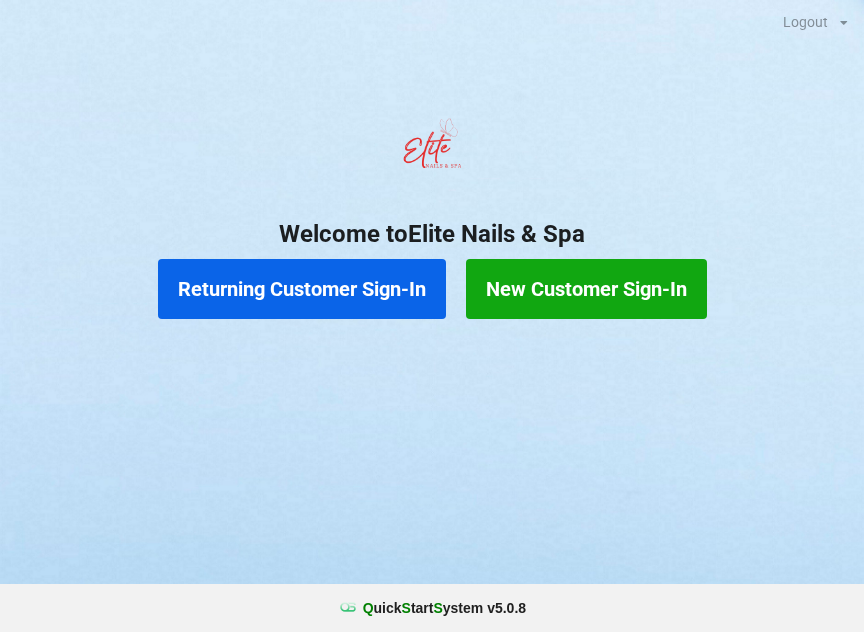 click on "Returning Customer Sign-In" at bounding box center [302, 289] 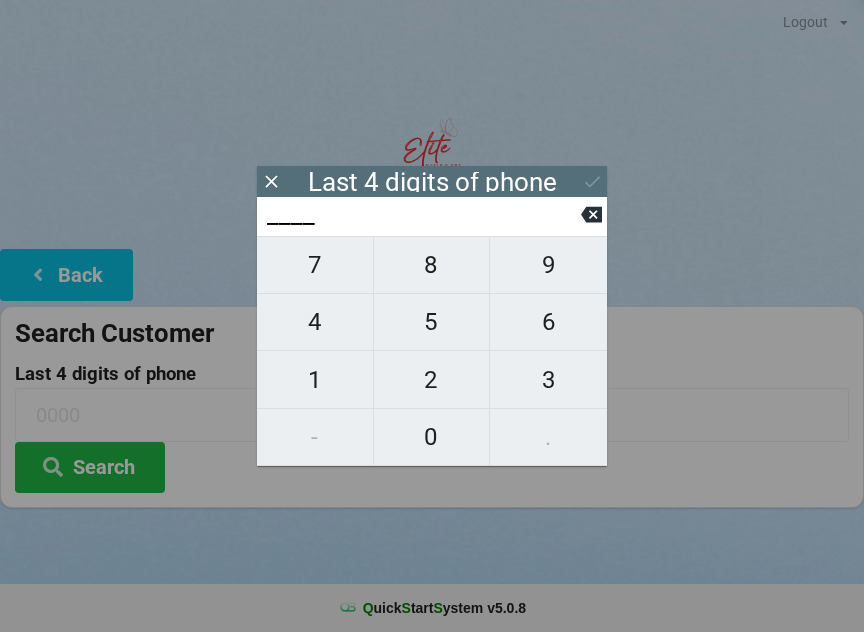 click on "2" at bounding box center (315, 265) 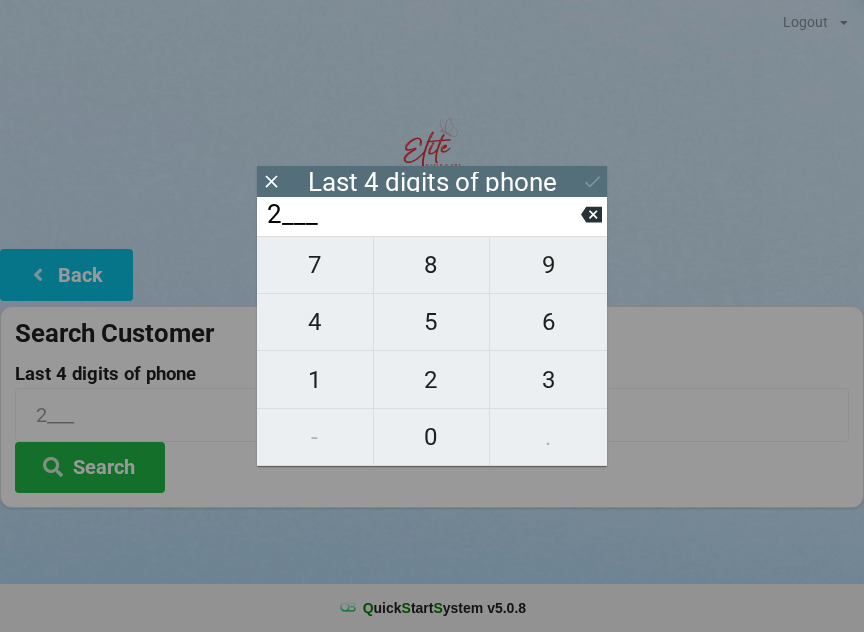 click on "8" at bounding box center [315, 265] 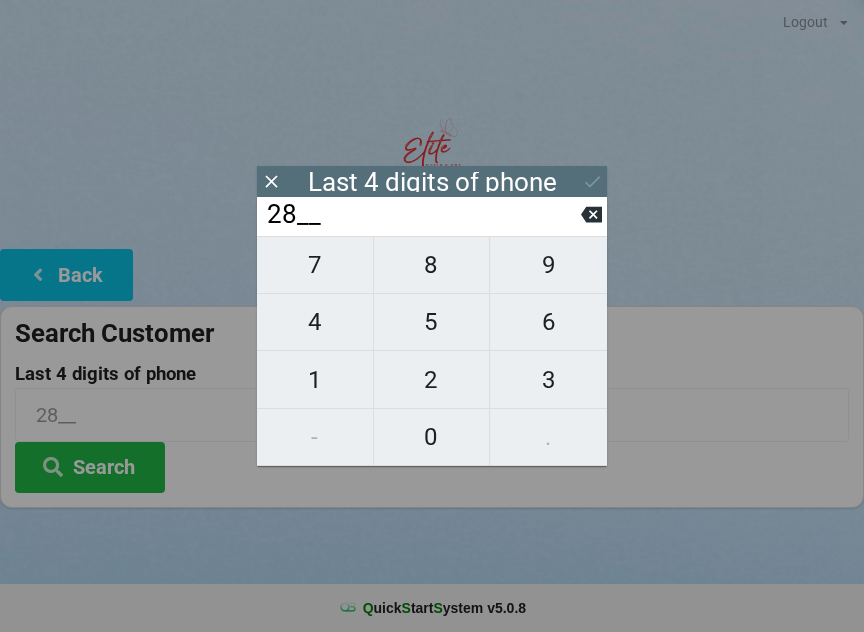 click on "9" at bounding box center [315, 265] 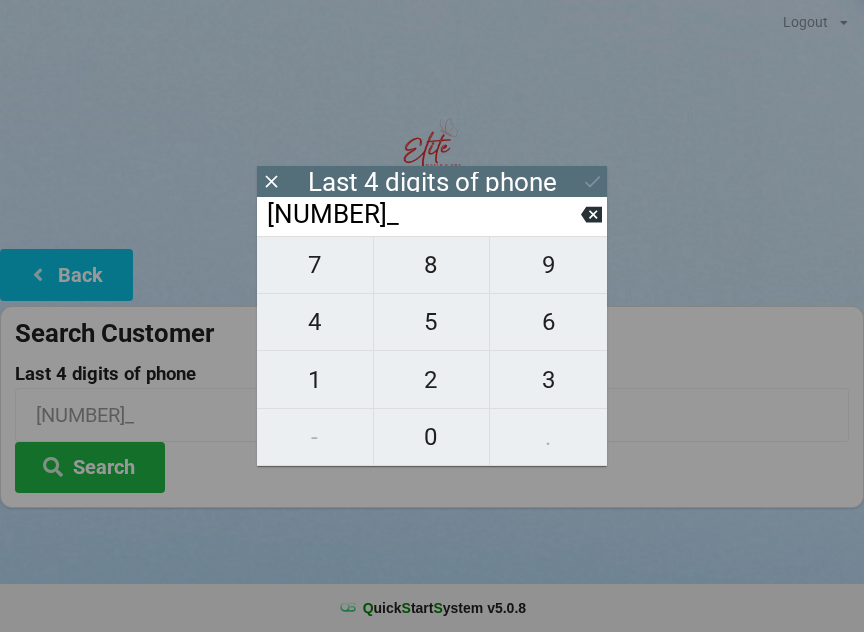 click on "1" at bounding box center [315, 265] 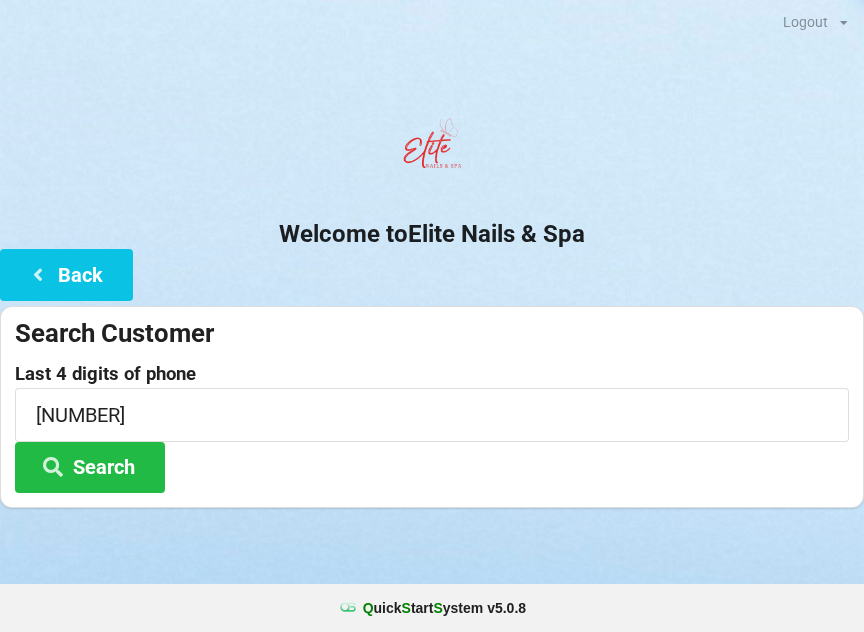 click at bounding box center [432, 151] 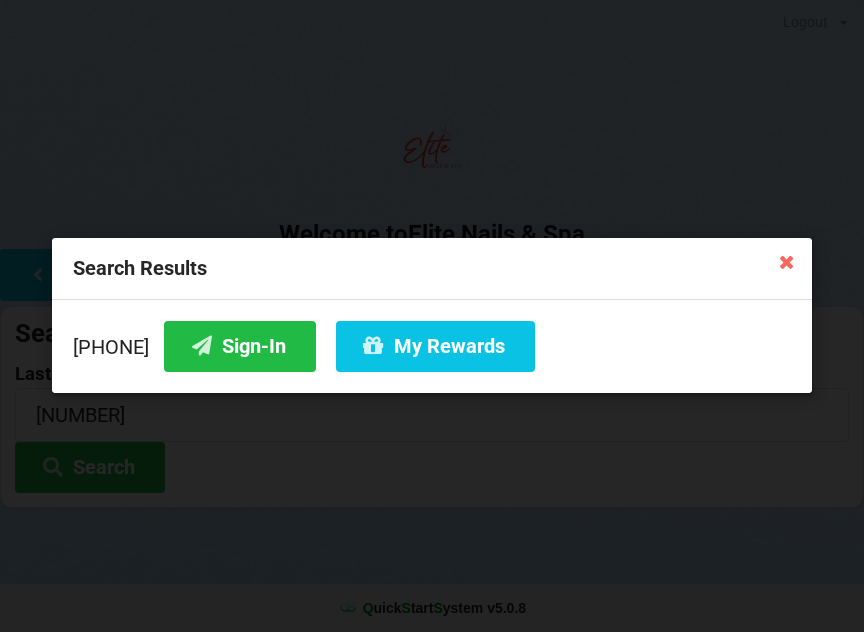 click at bounding box center (786, 261) 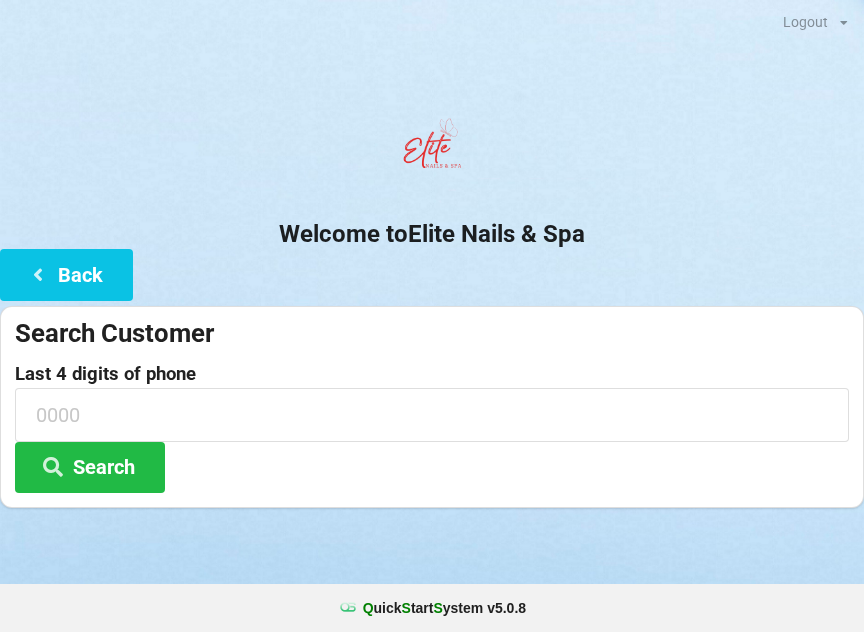 click at bounding box center [38, 273] 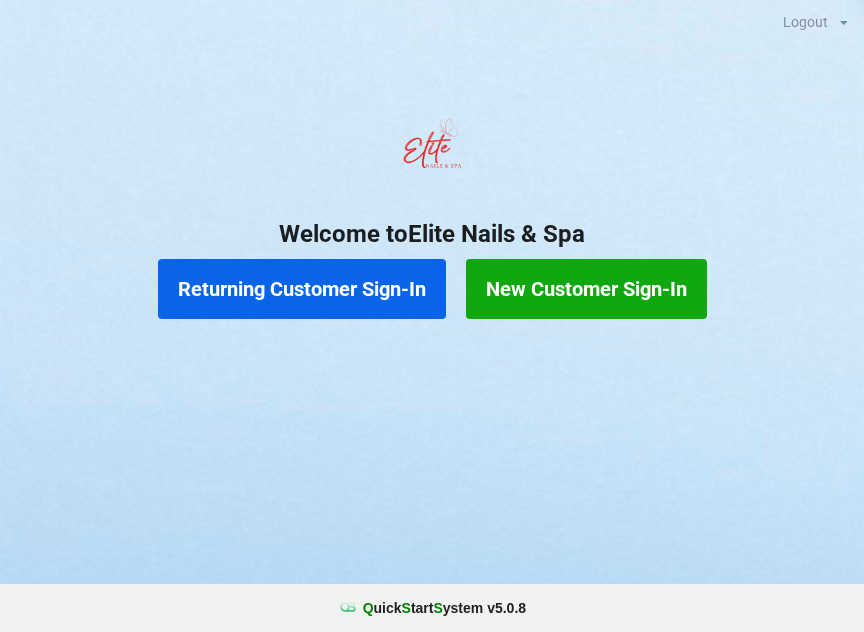 click on "New Customer Sign-In" at bounding box center (586, 289) 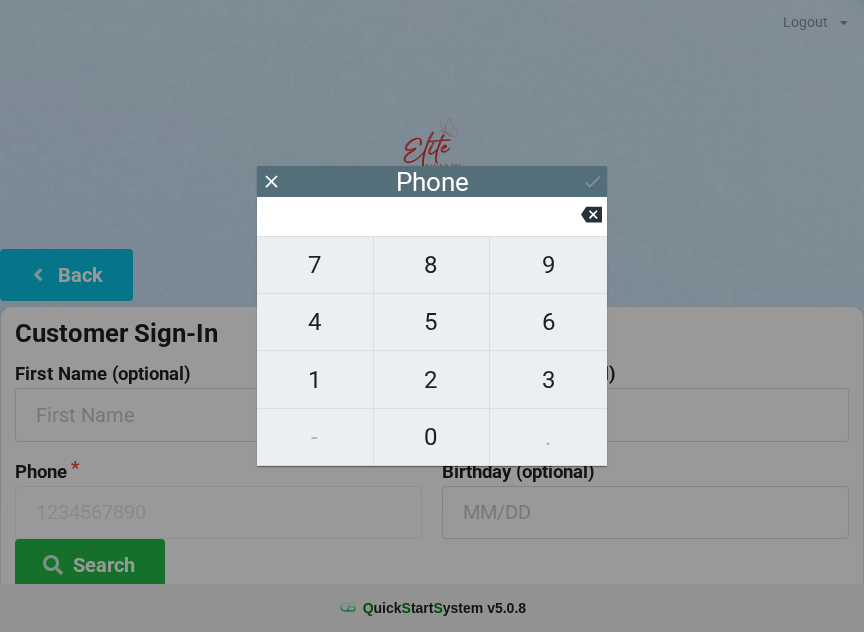 click on "8" at bounding box center [315, 265] 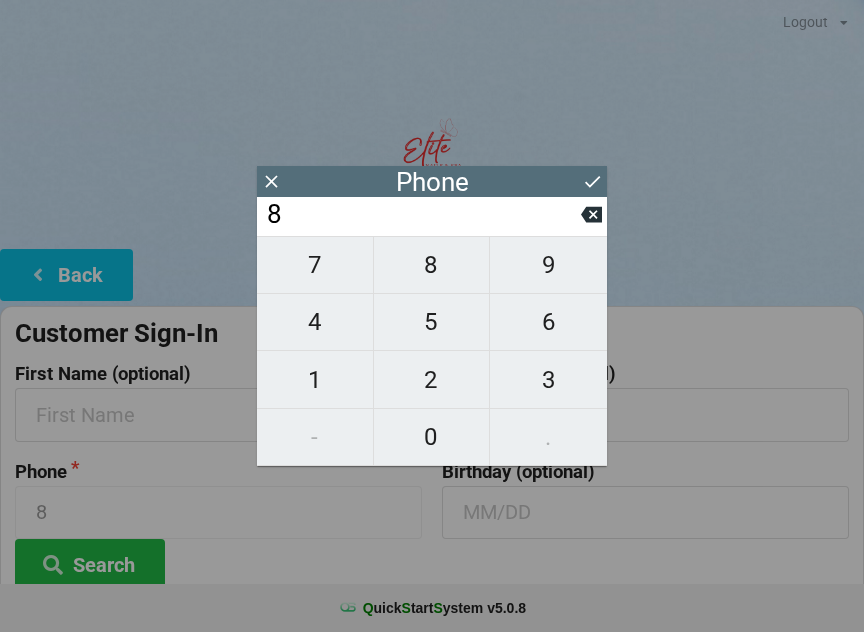 click on "6" at bounding box center (315, 265) 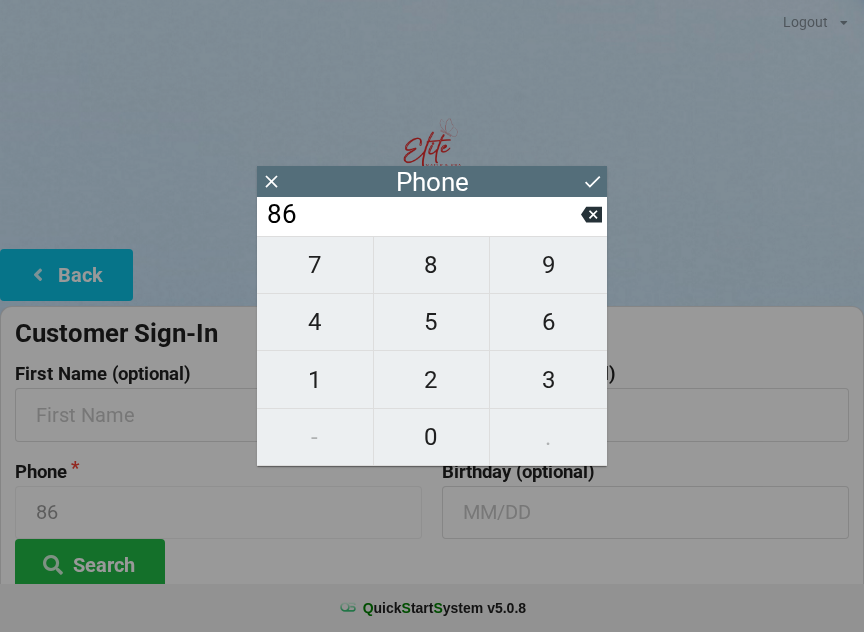click on "3" at bounding box center (315, 265) 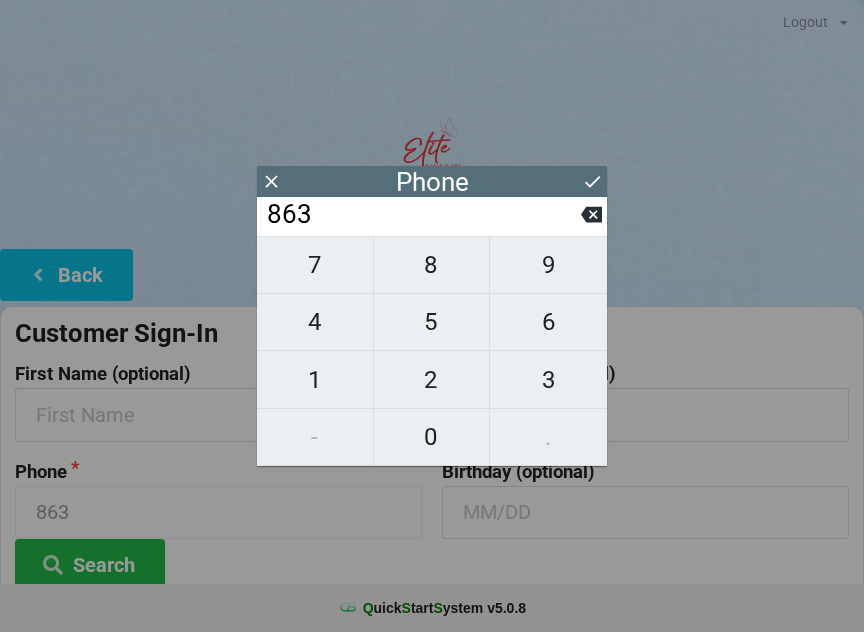 click on "2" at bounding box center [315, 265] 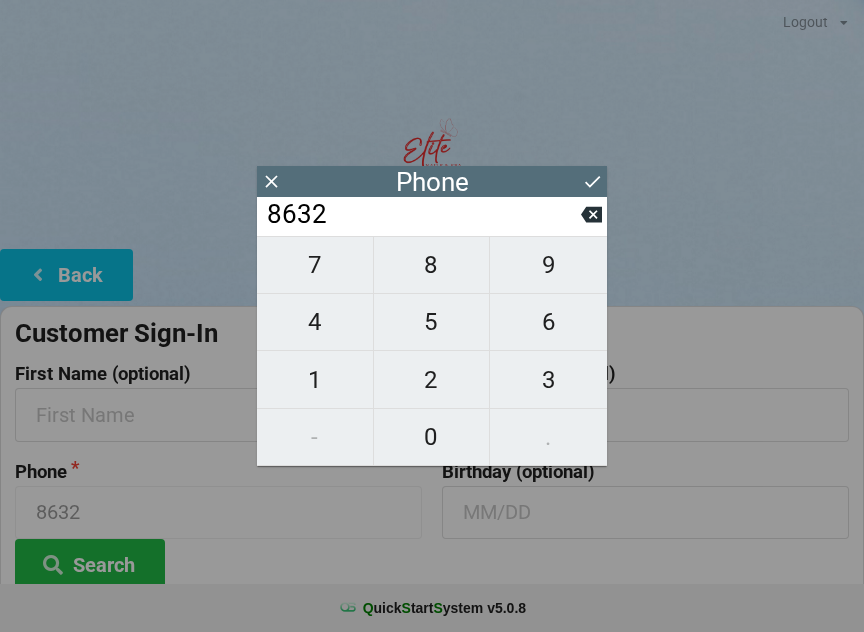 click on "4" at bounding box center [315, 265] 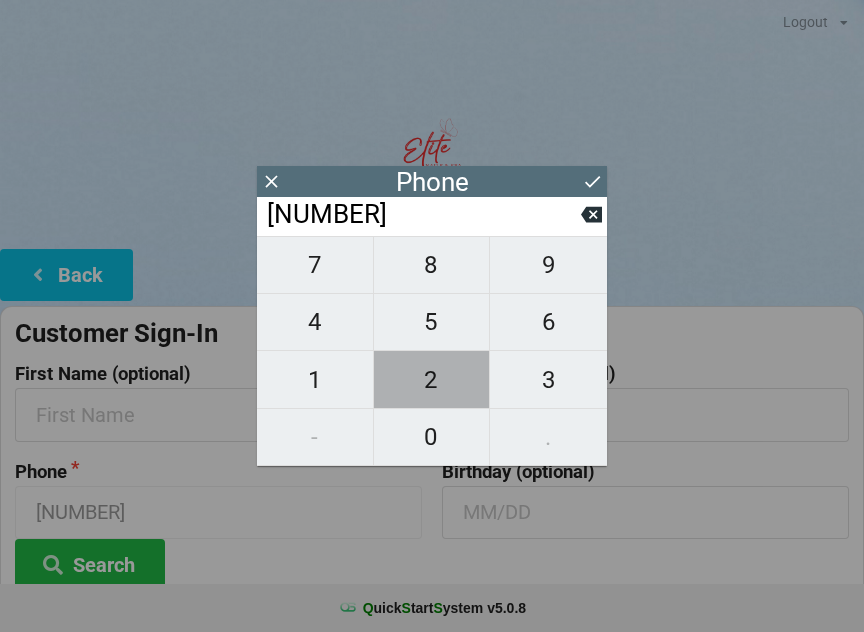 click on "2" at bounding box center (315, 265) 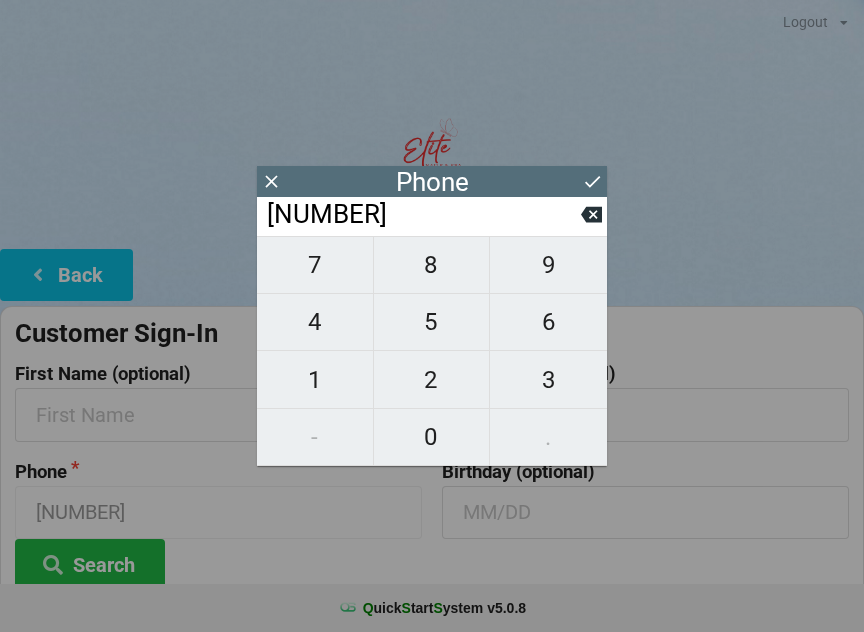 click on "9" at bounding box center [315, 265] 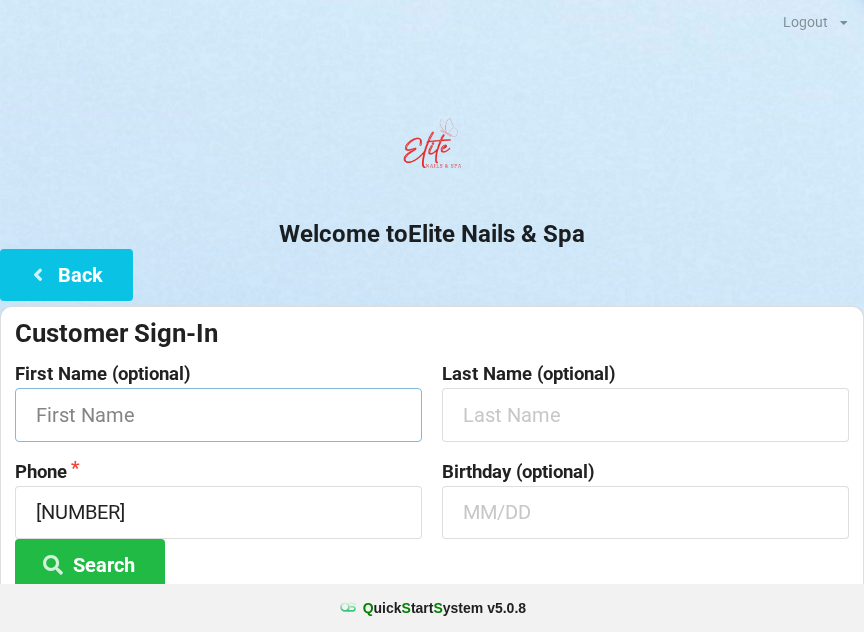 click at bounding box center (218, 414) 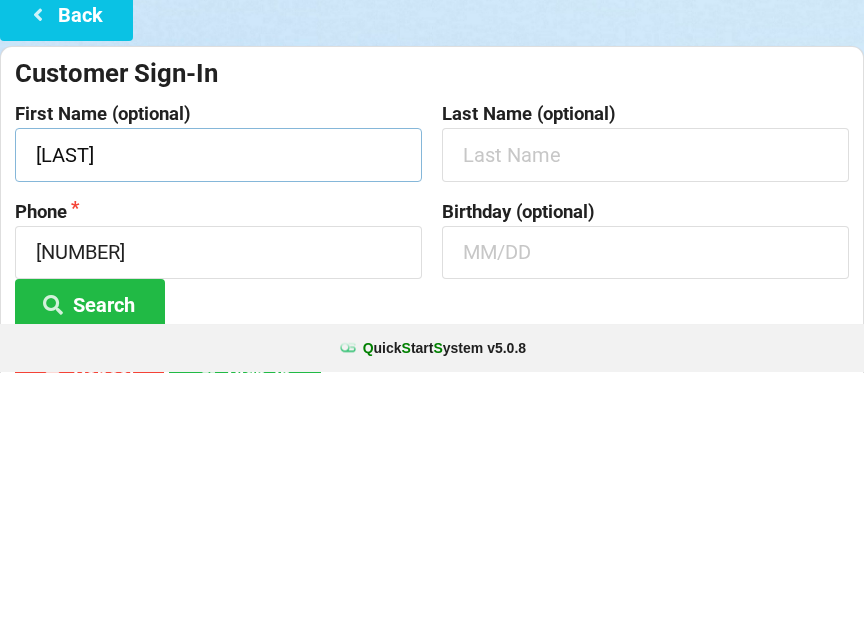type on "[LAST]" 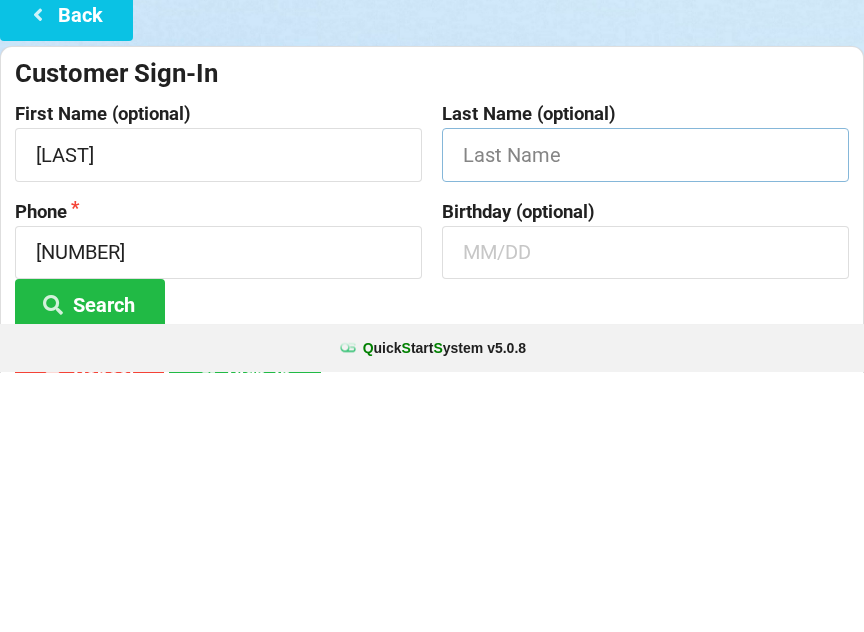 click at bounding box center [218, 414] 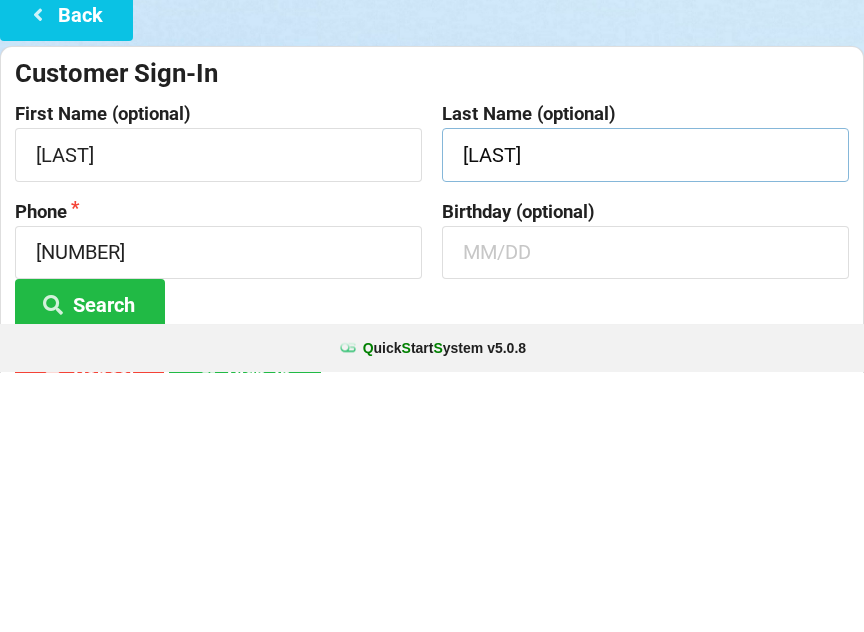 type on "[LAST]" 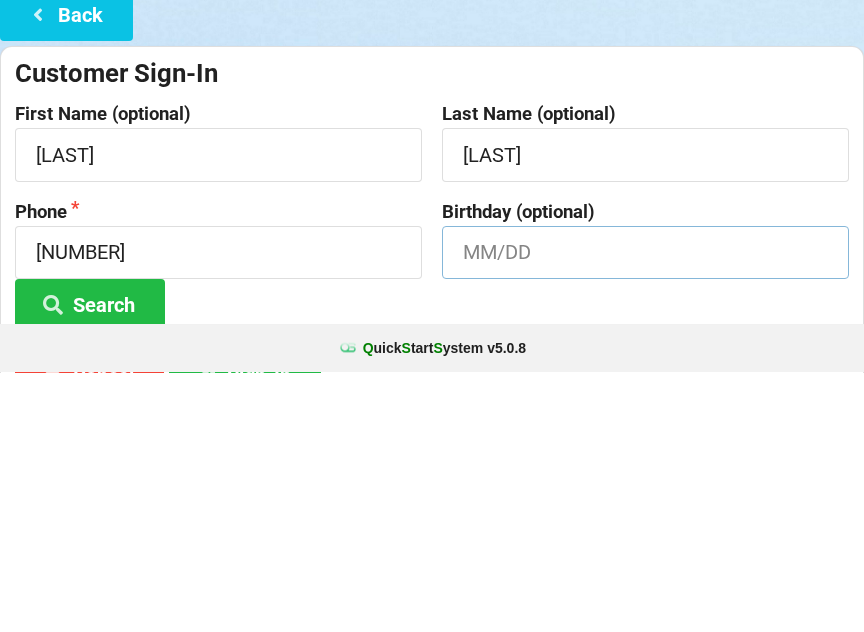 click at bounding box center [218, 414] 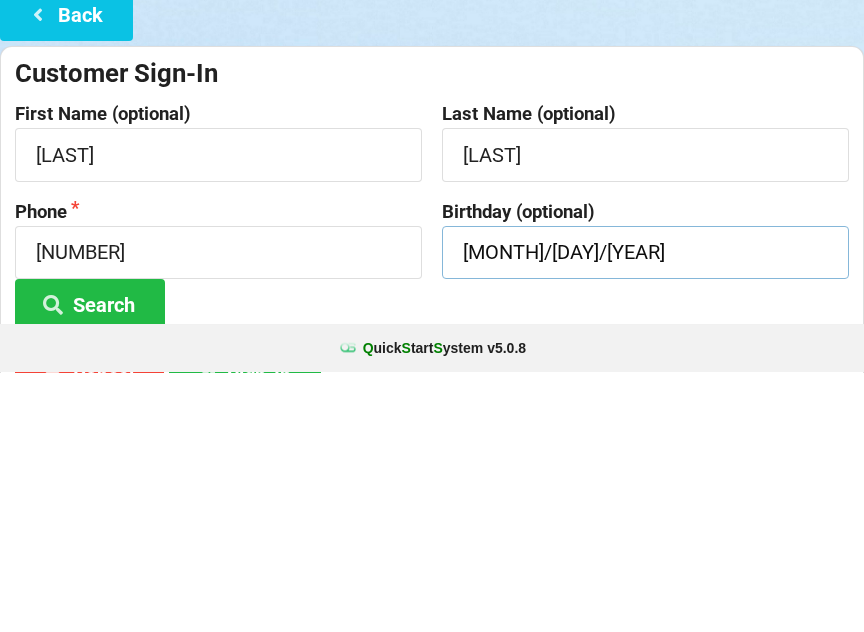 scroll, scrollTop: 5, scrollLeft: 0, axis: vertical 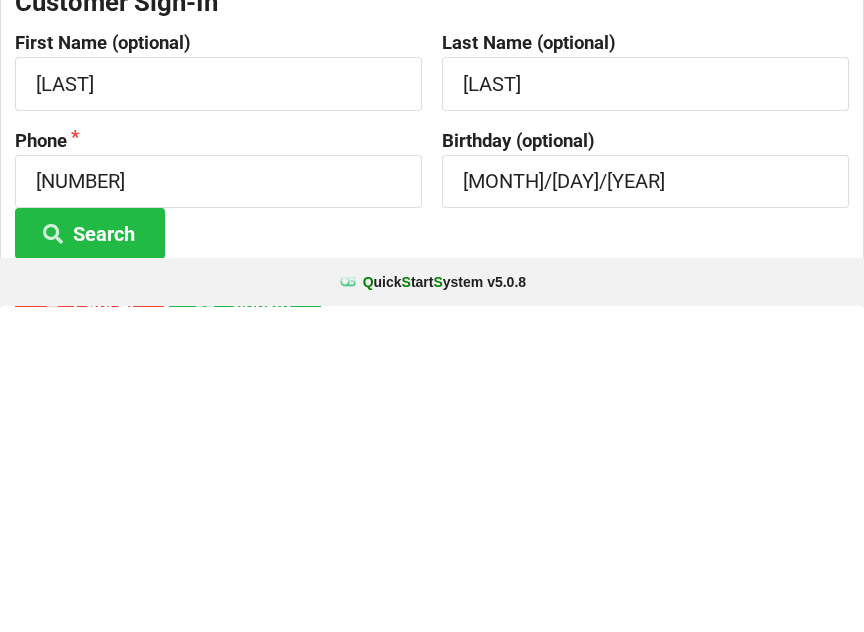 click on "Search" at bounding box center (90, 559) 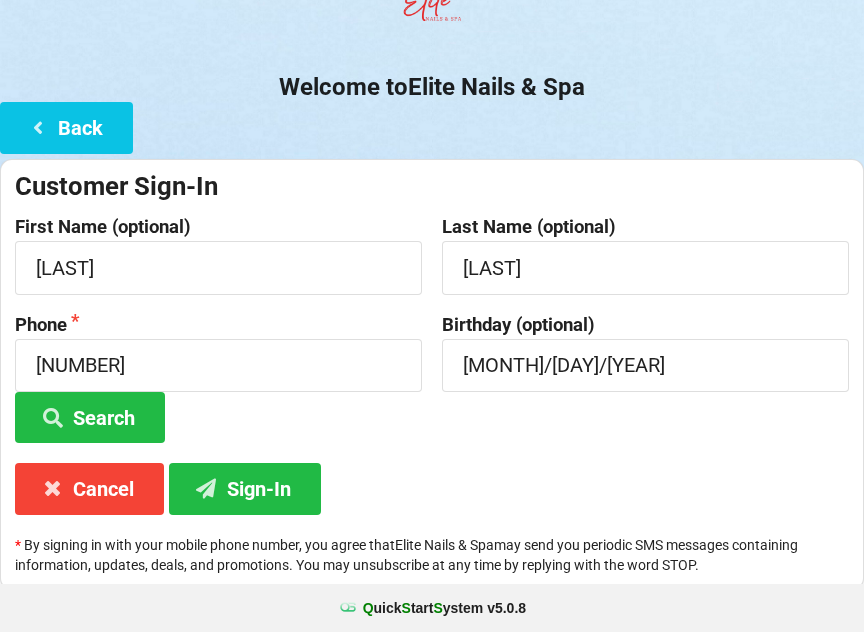 click on "Sign-In" at bounding box center [90, 417] 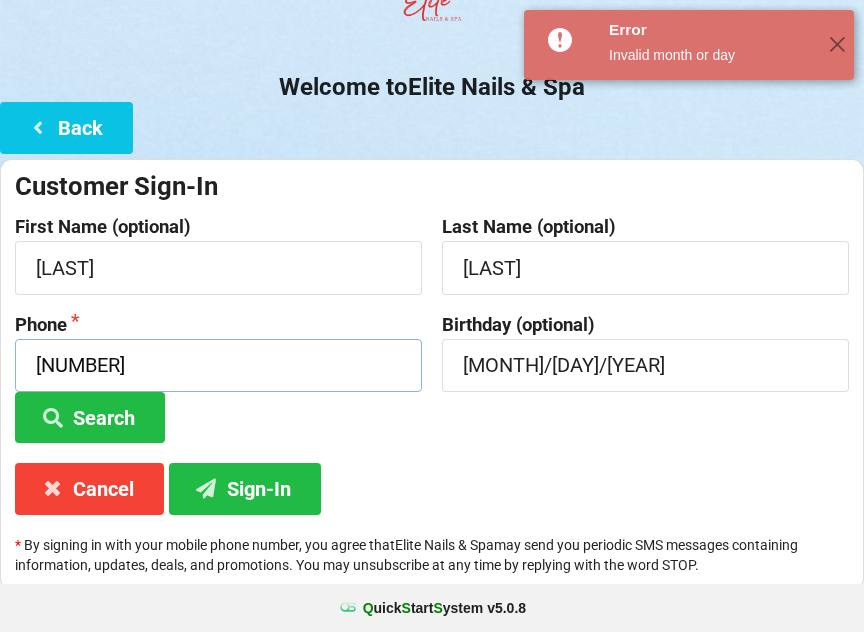 click on "[NUMBER]" at bounding box center (218, 365) 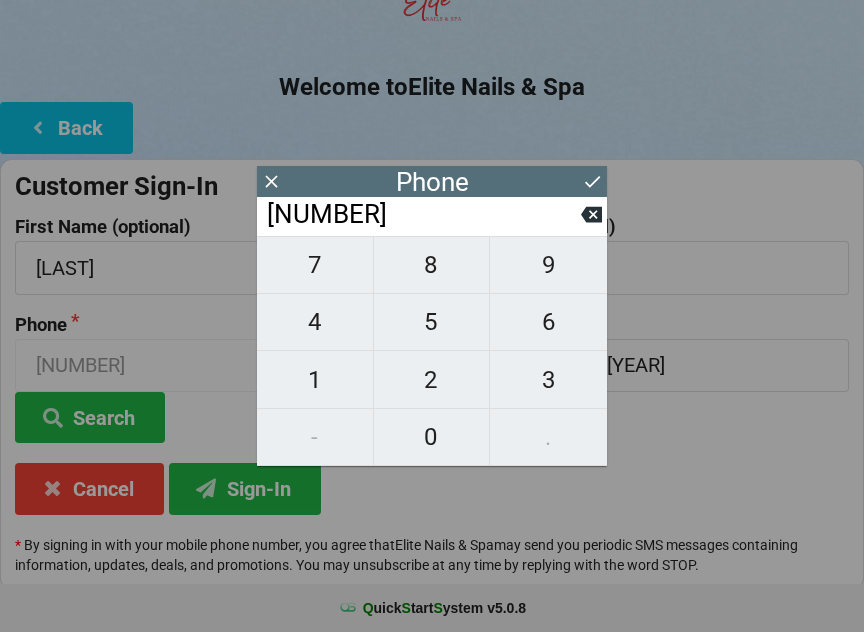 click at bounding box center (271, 181) 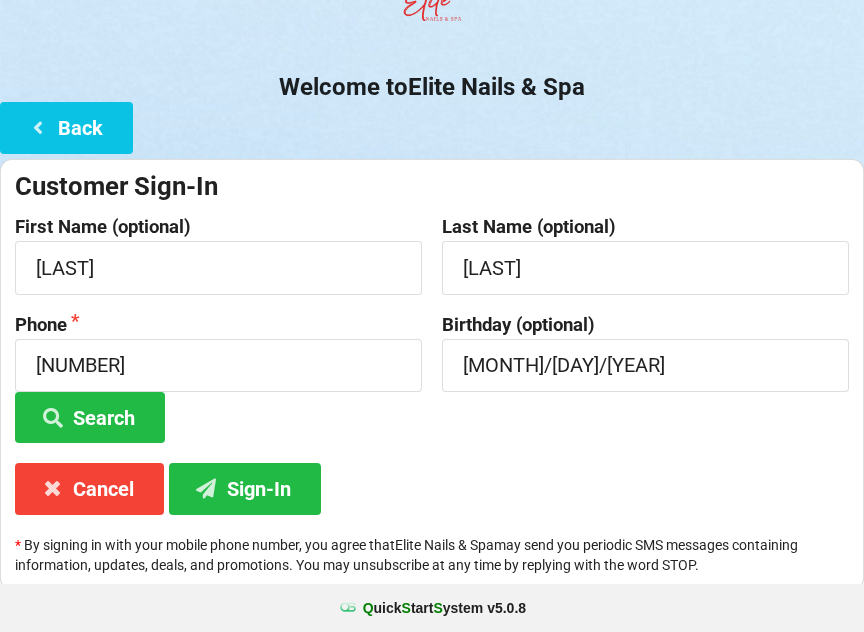 click on "Sign-In" at bounding box center (90, 417) 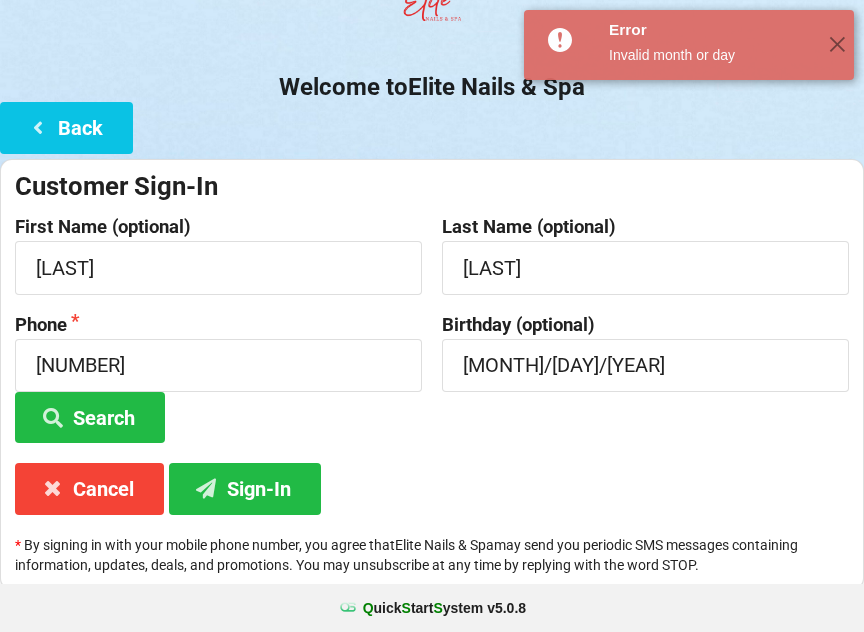 click on "✕" at bounding box center [837, 45] 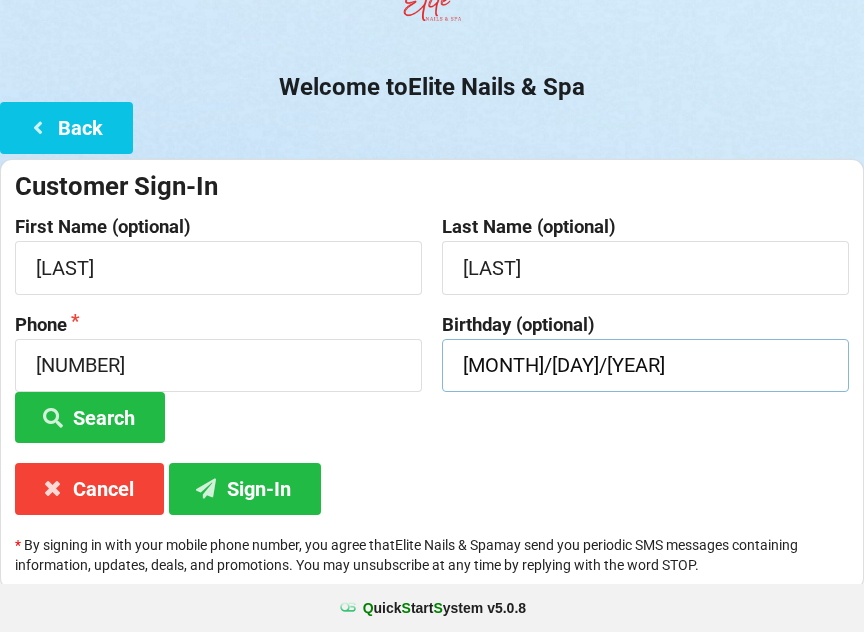 click on "[MONTH]/[DAY]/[YEAR]" at bounding box center (218, 267) 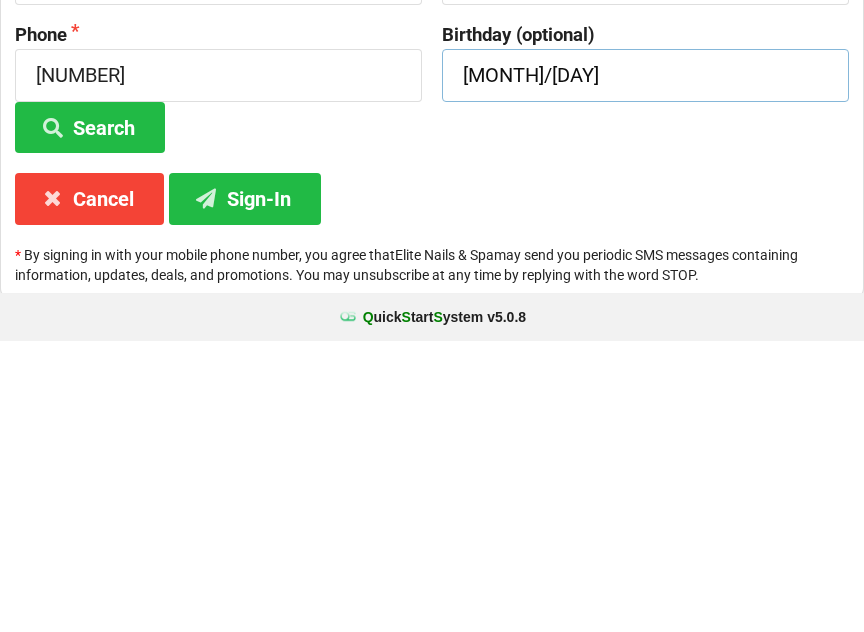 type on "[MONTH]/[DAY]" 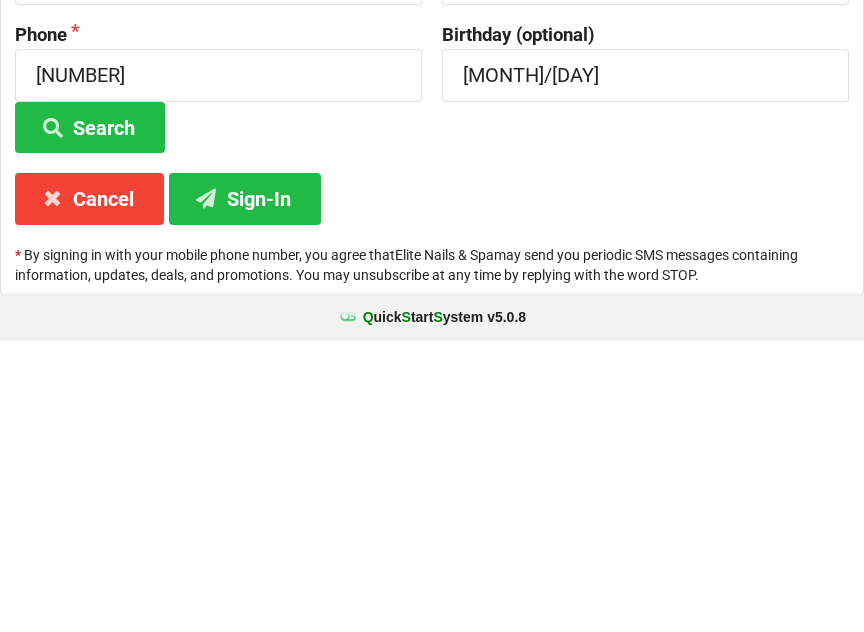 click on "Sign-In" at bounding box center [90, 418] 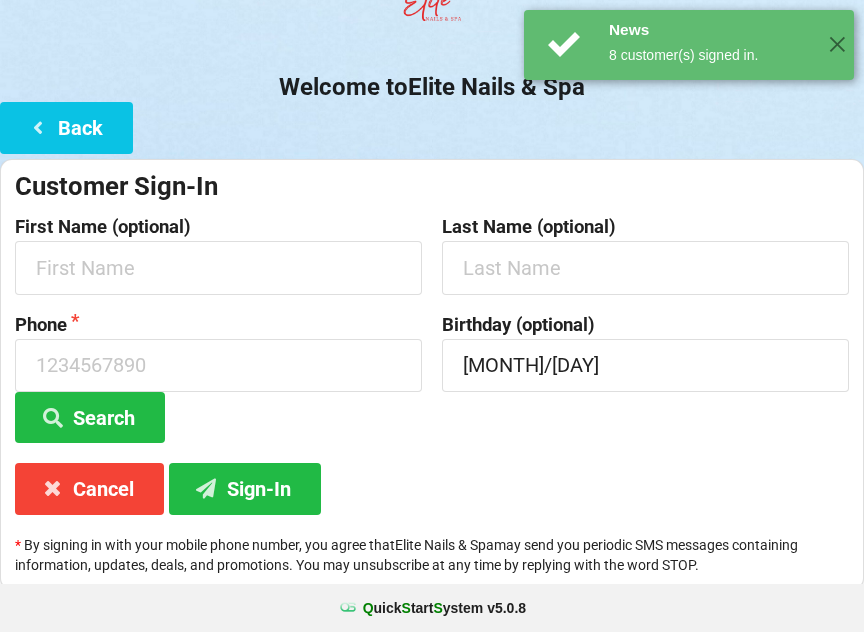 scroll, scrollTop: 0, scrollLeft: 0, axis: both 